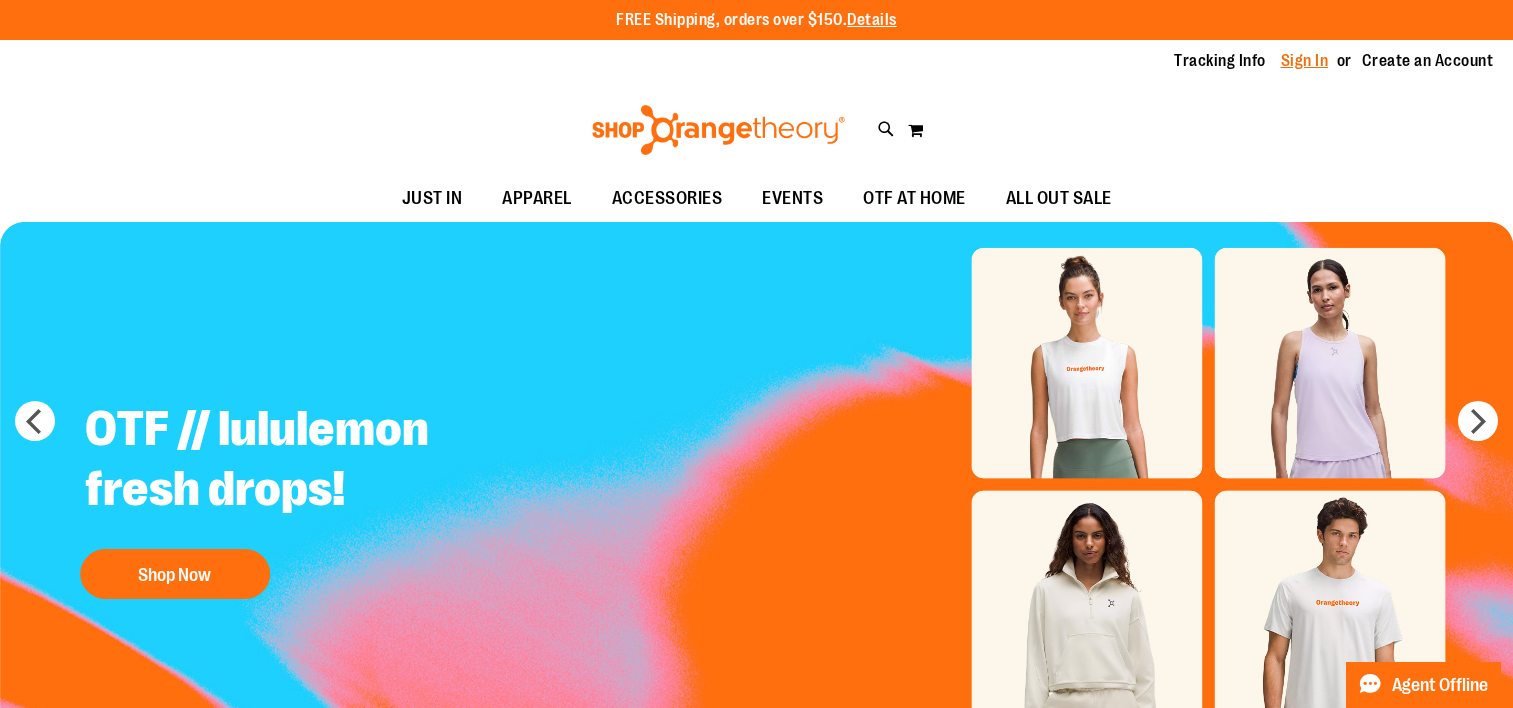 scroll, scrollTop: 0, scrollLeft: 0, axis: both 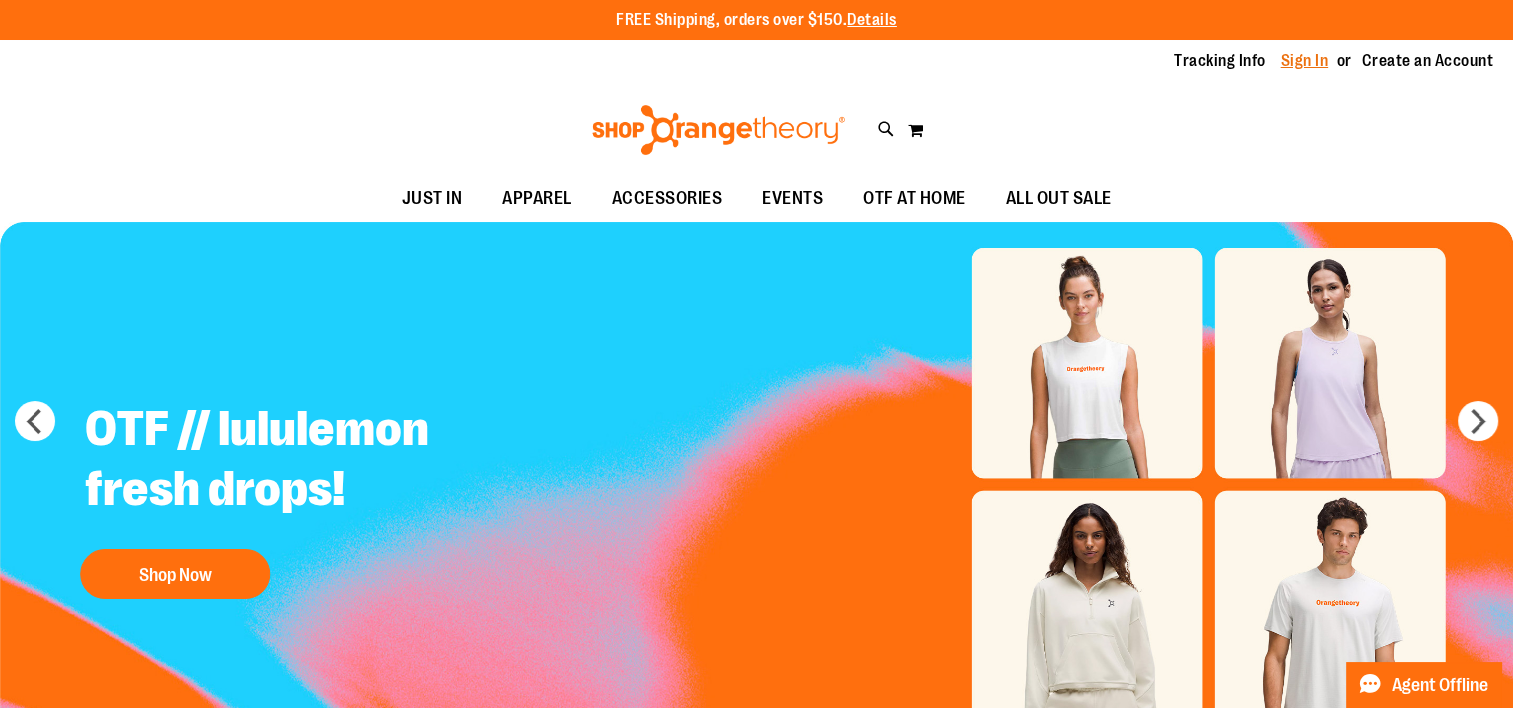 type on "**********" 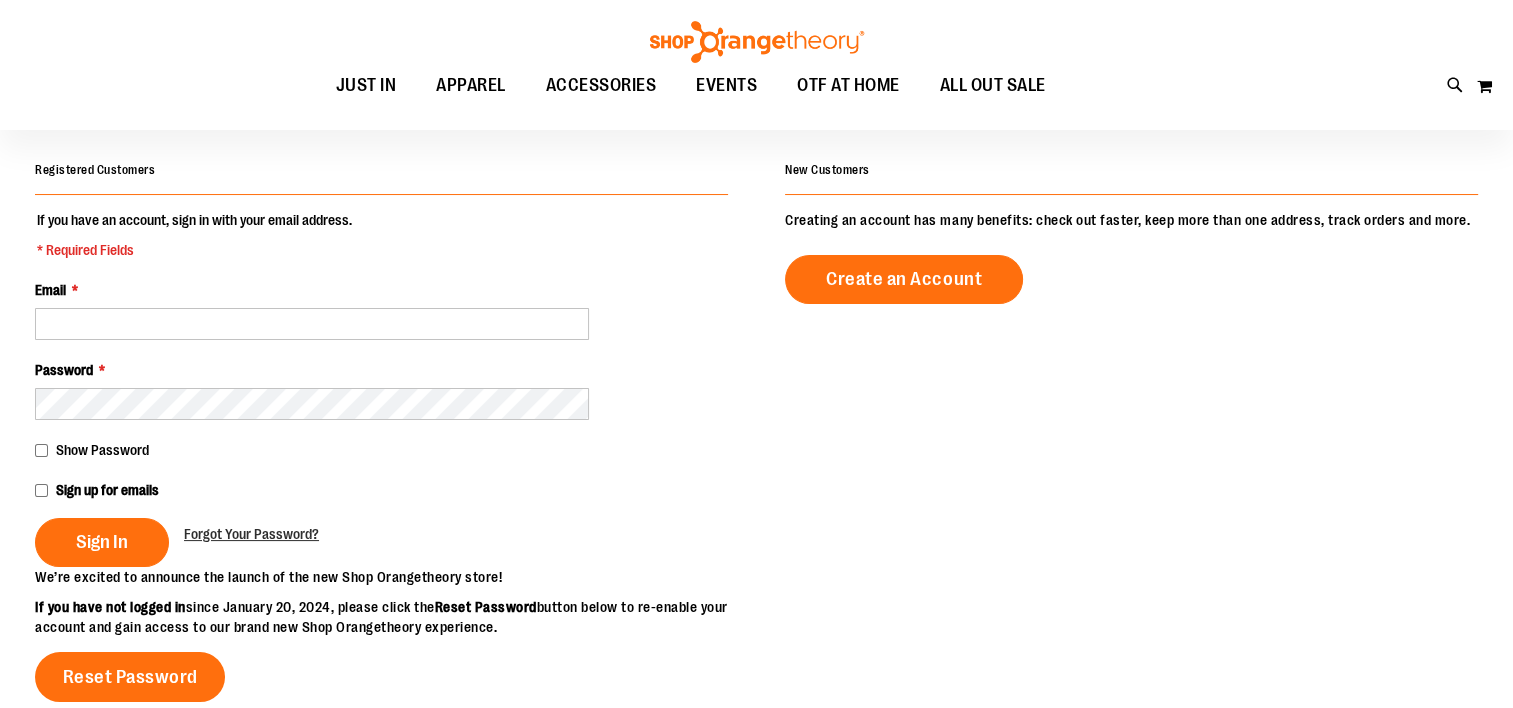 scroll, scrollTop: 200, scrollLeft: 0, axis: vertical 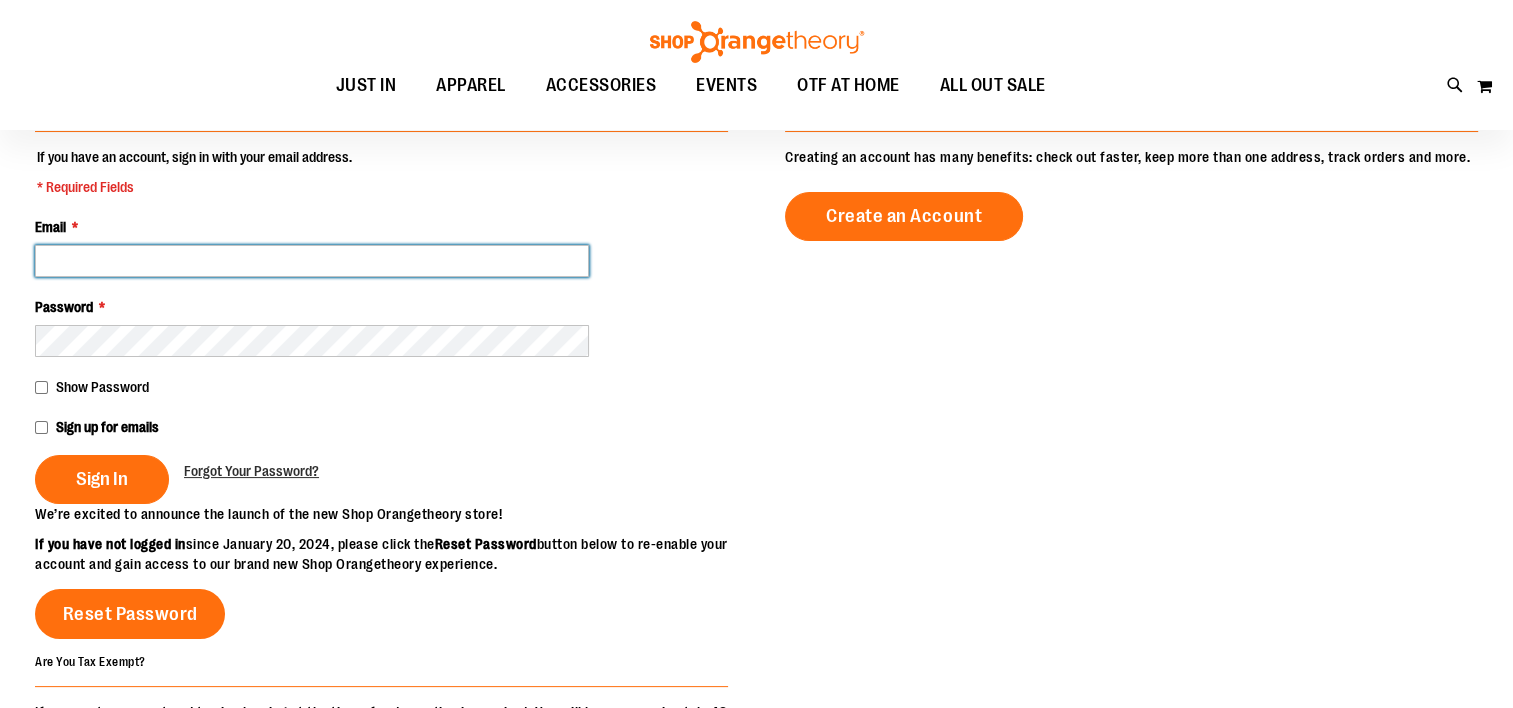 type on "**********" 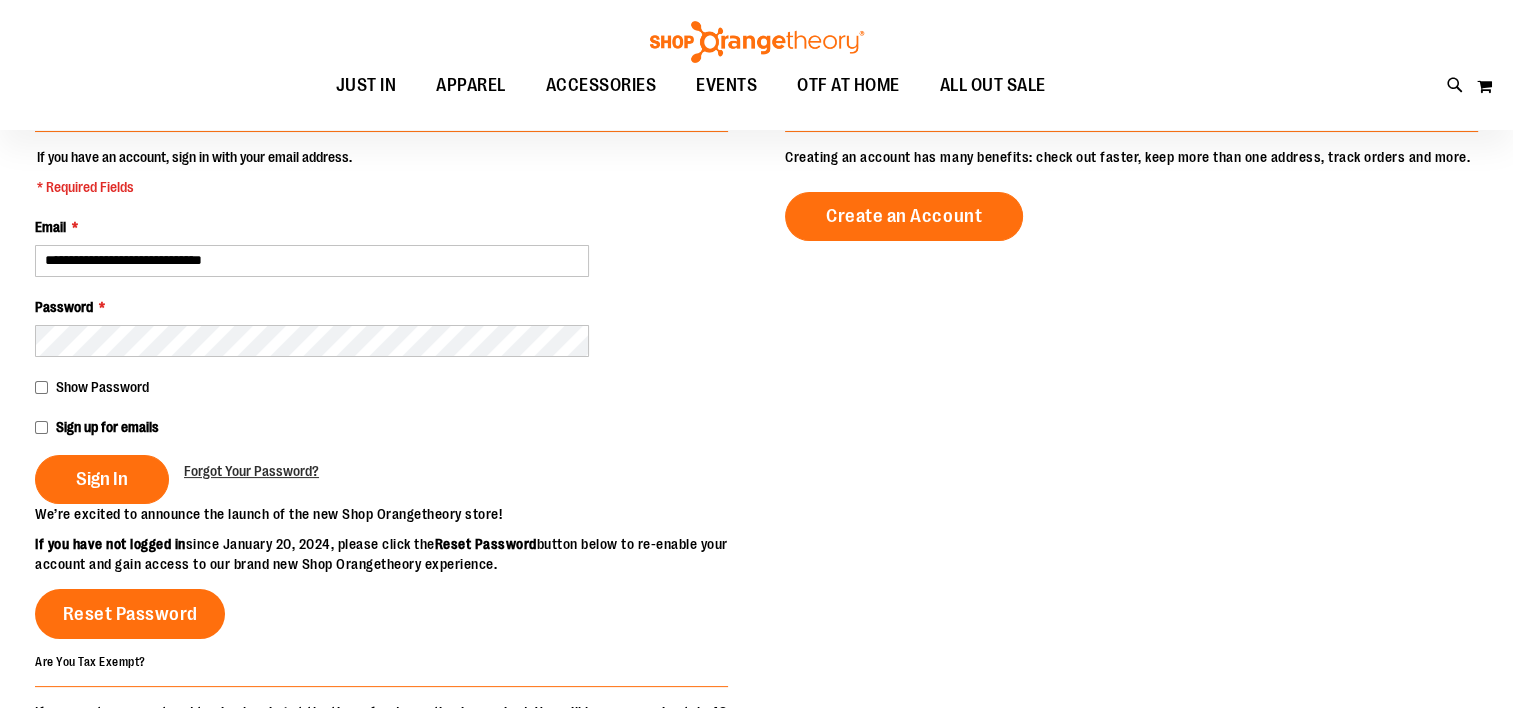 type on "**********" 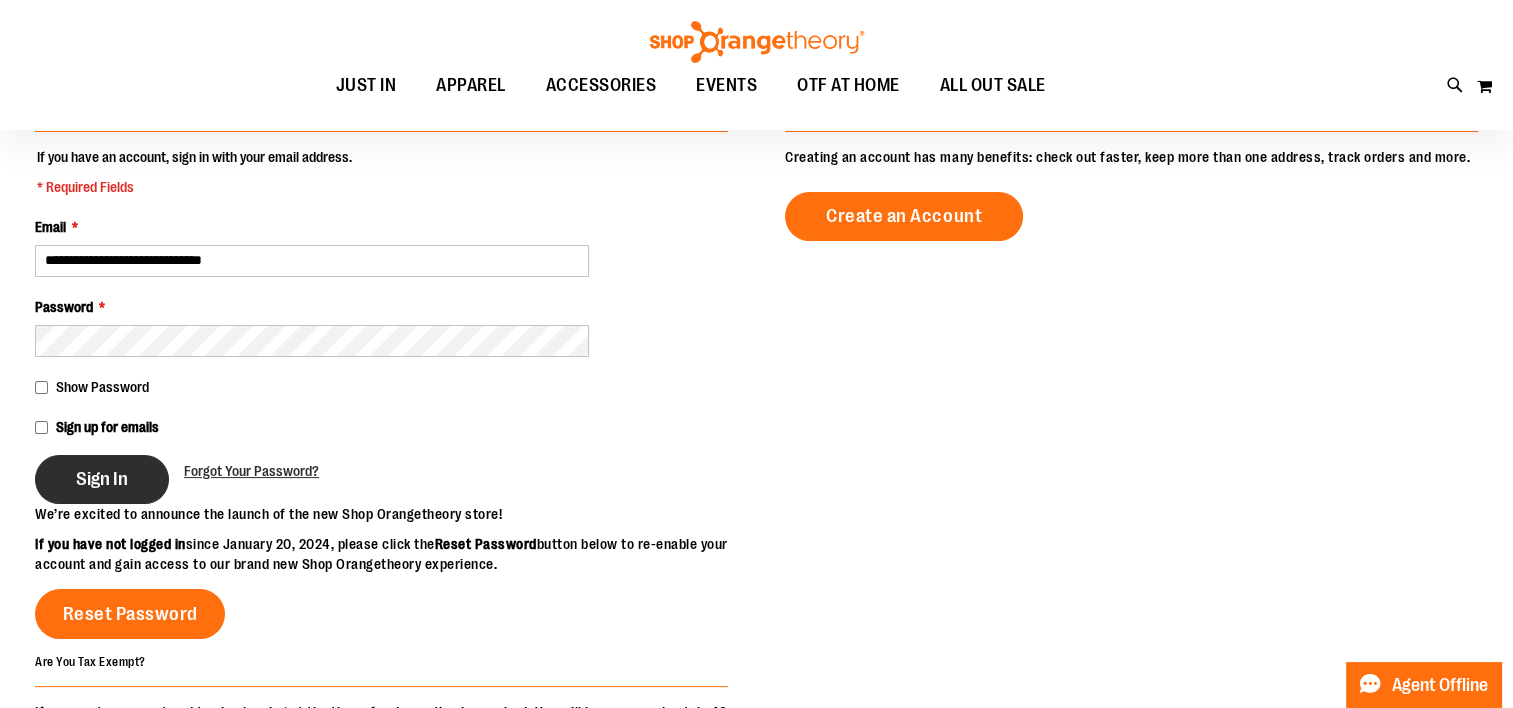 click on "Sign In" at bounding box center [102, 479] 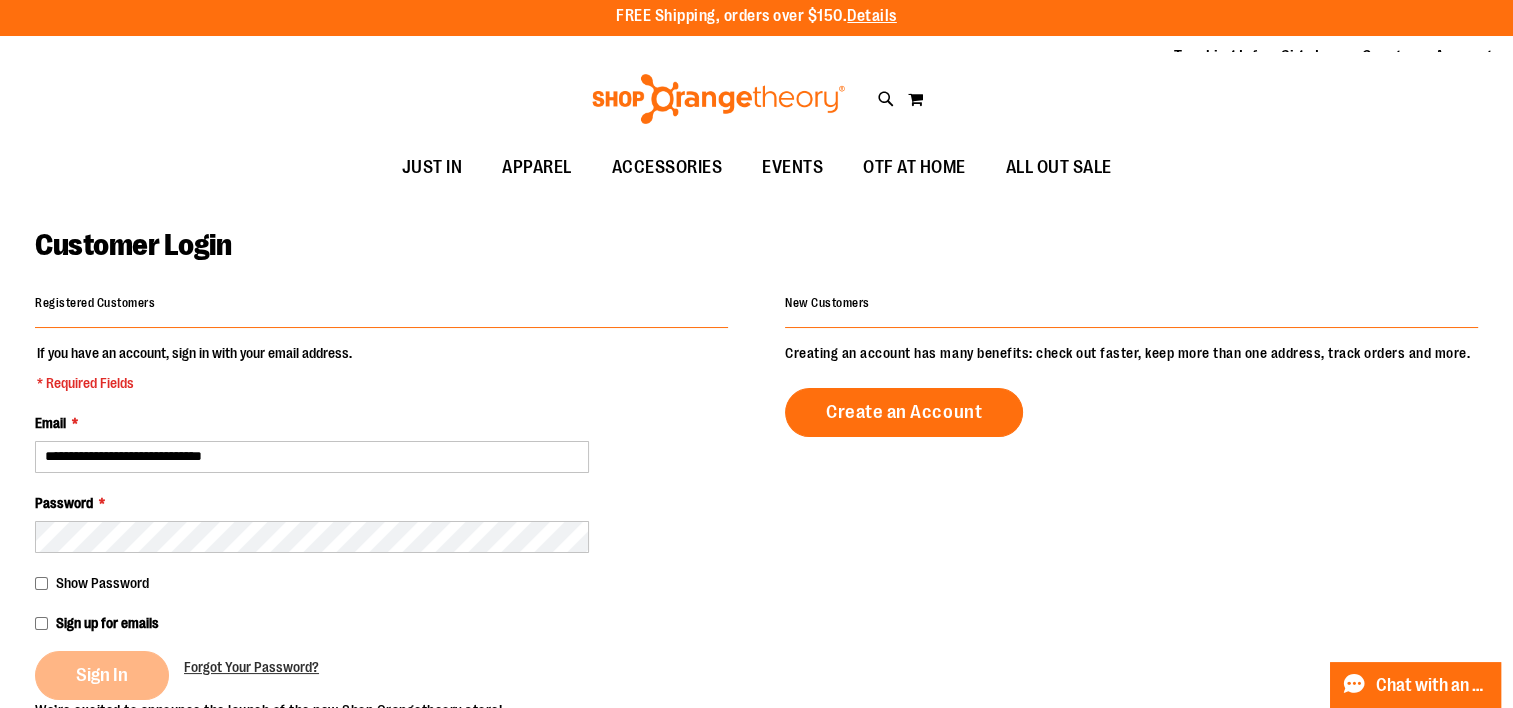 scroll, scrollTop: 0, scrollLeft: 0, axis: both 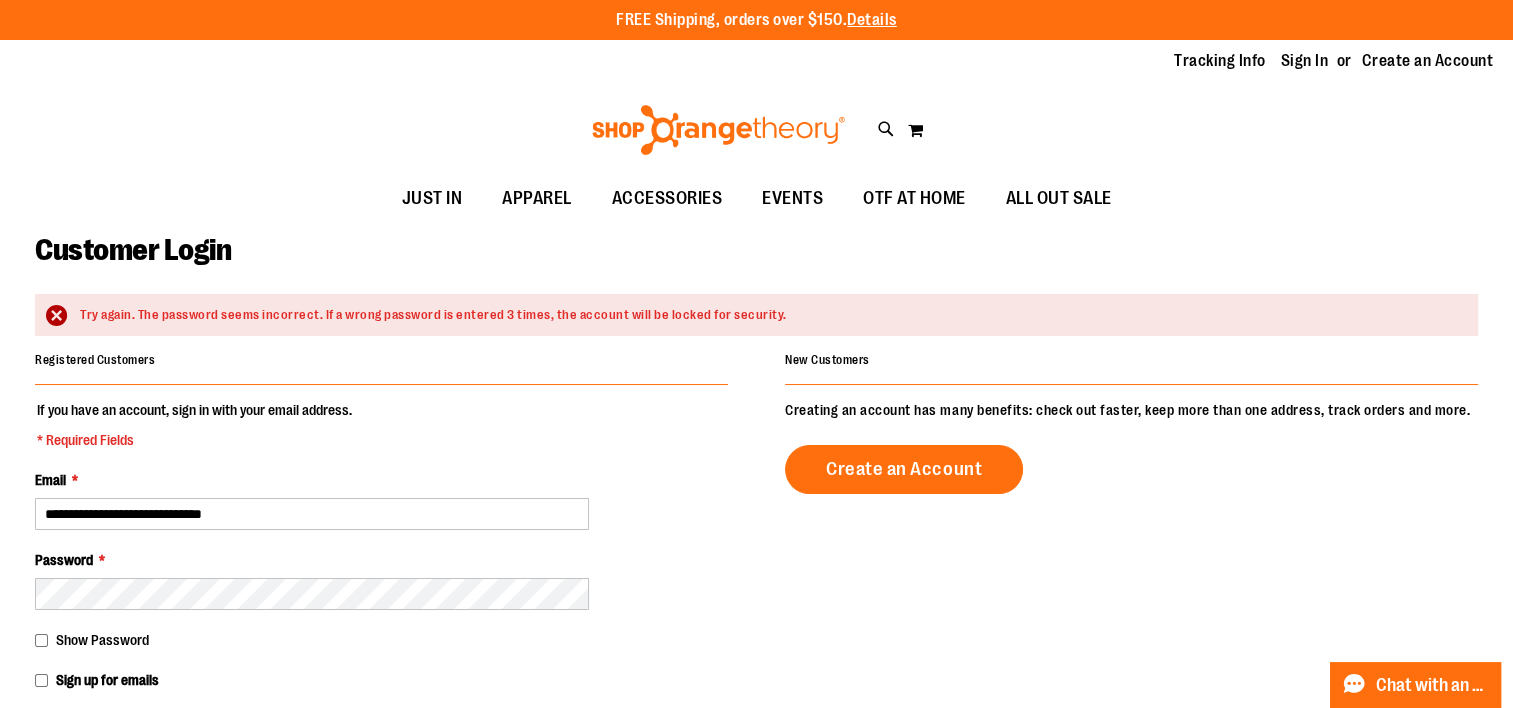 type on "**********" 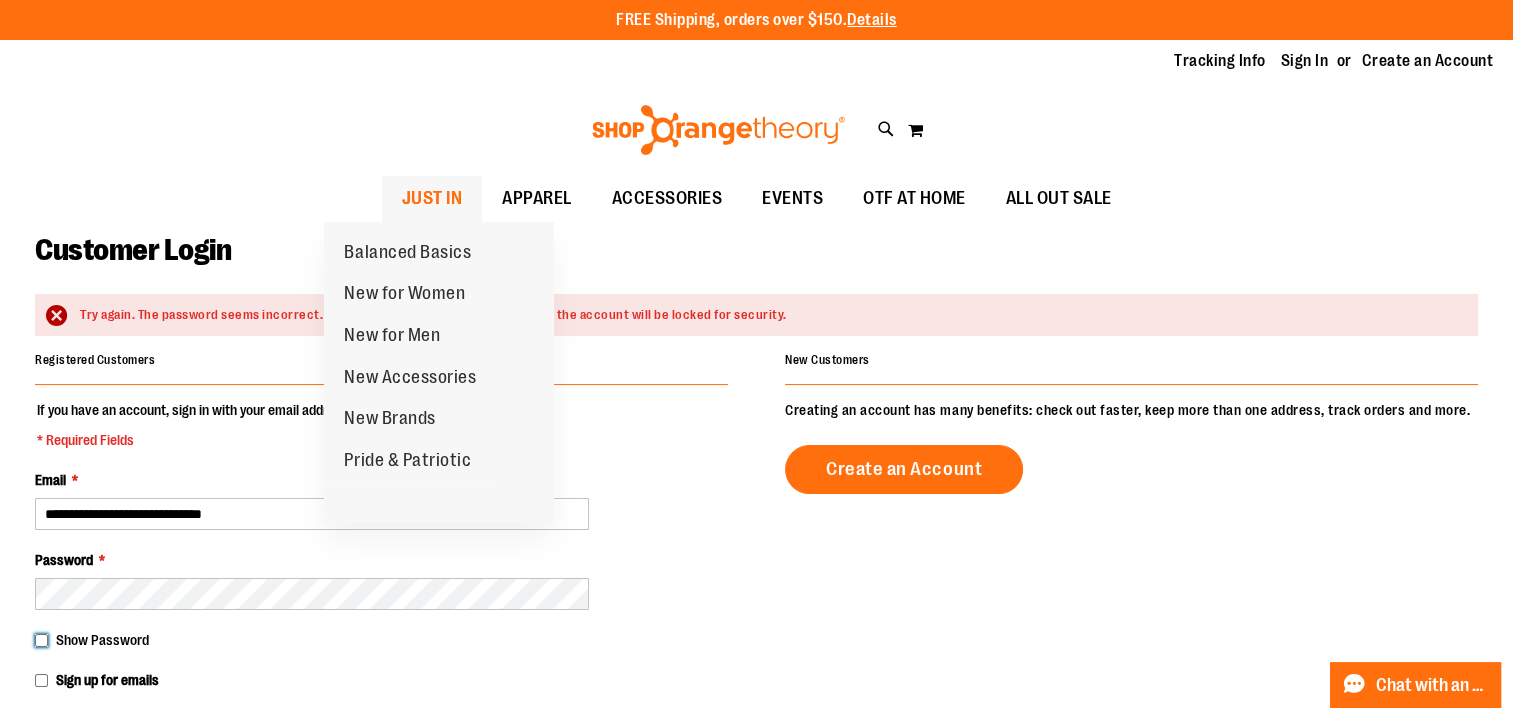 click on "JUST IN" at bounding box center (432, 198) 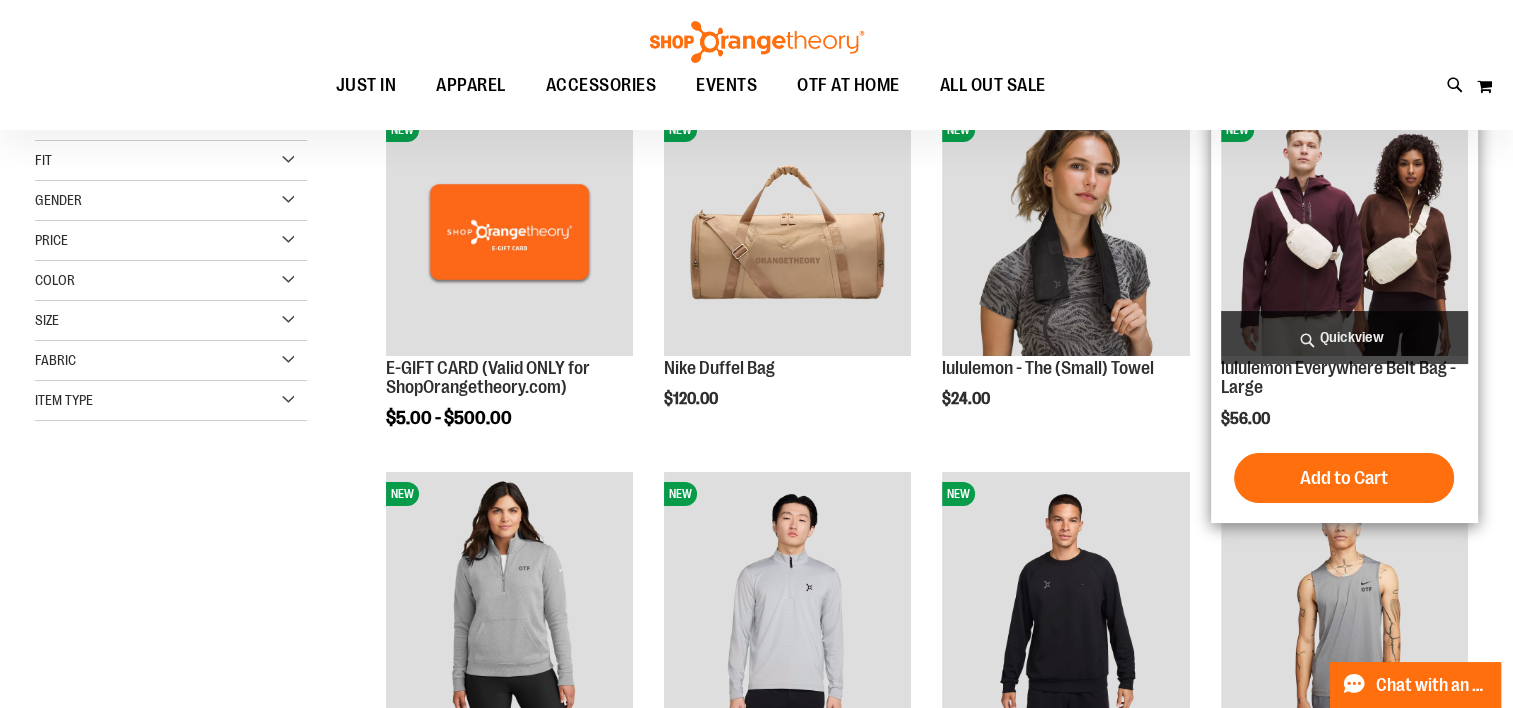 scroll, scrollTop: 478, scrollLeft: 0, axis: vertical 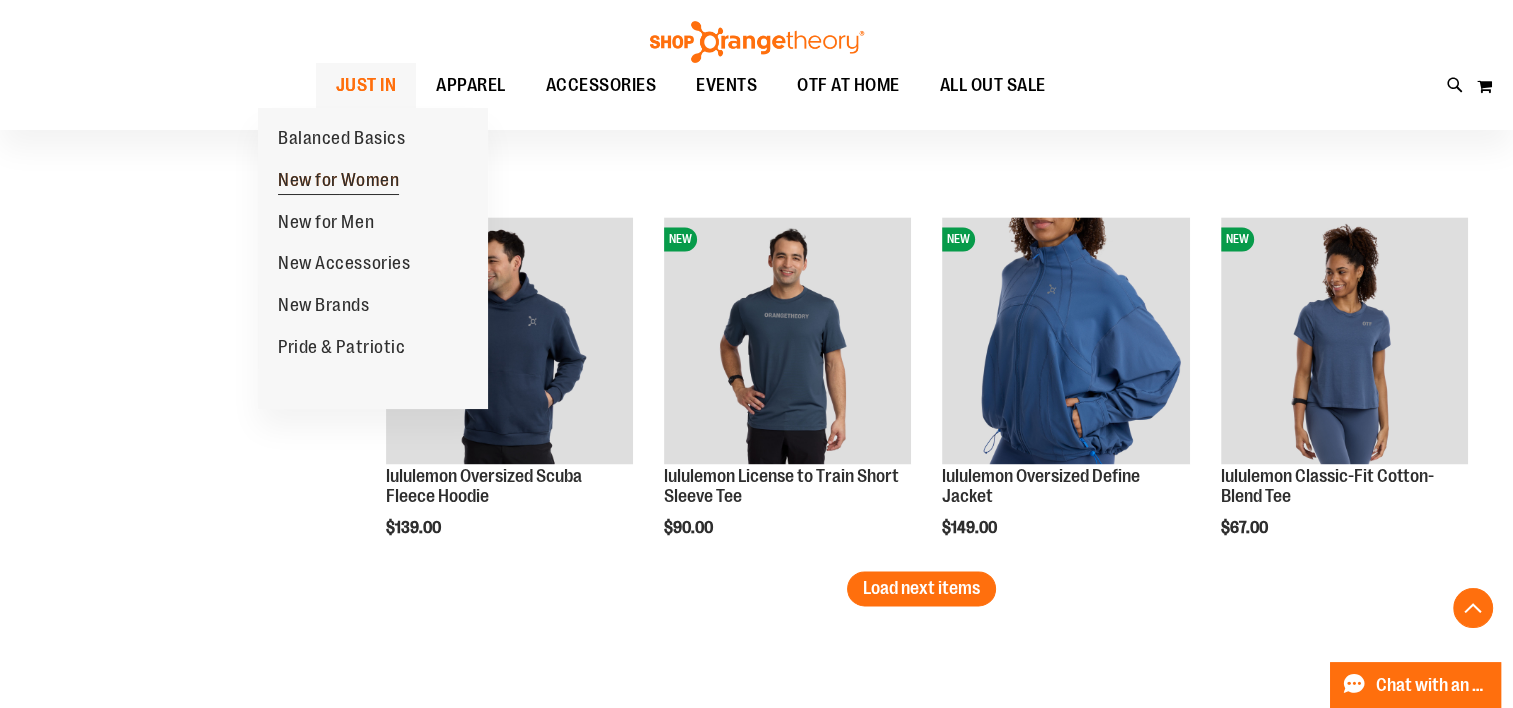 type on "**********" 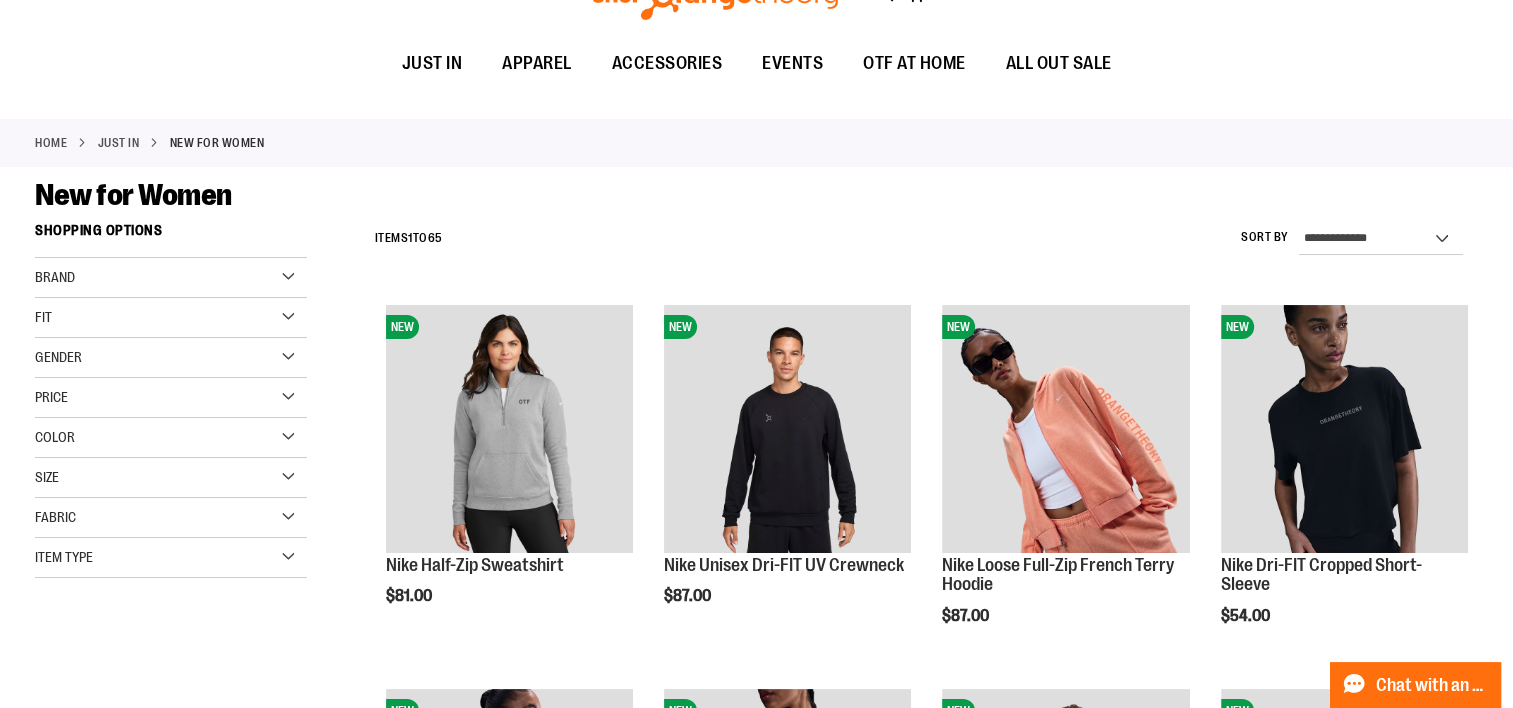 scroll, scrollTop: 0, scrollLeft: 0, axis: both 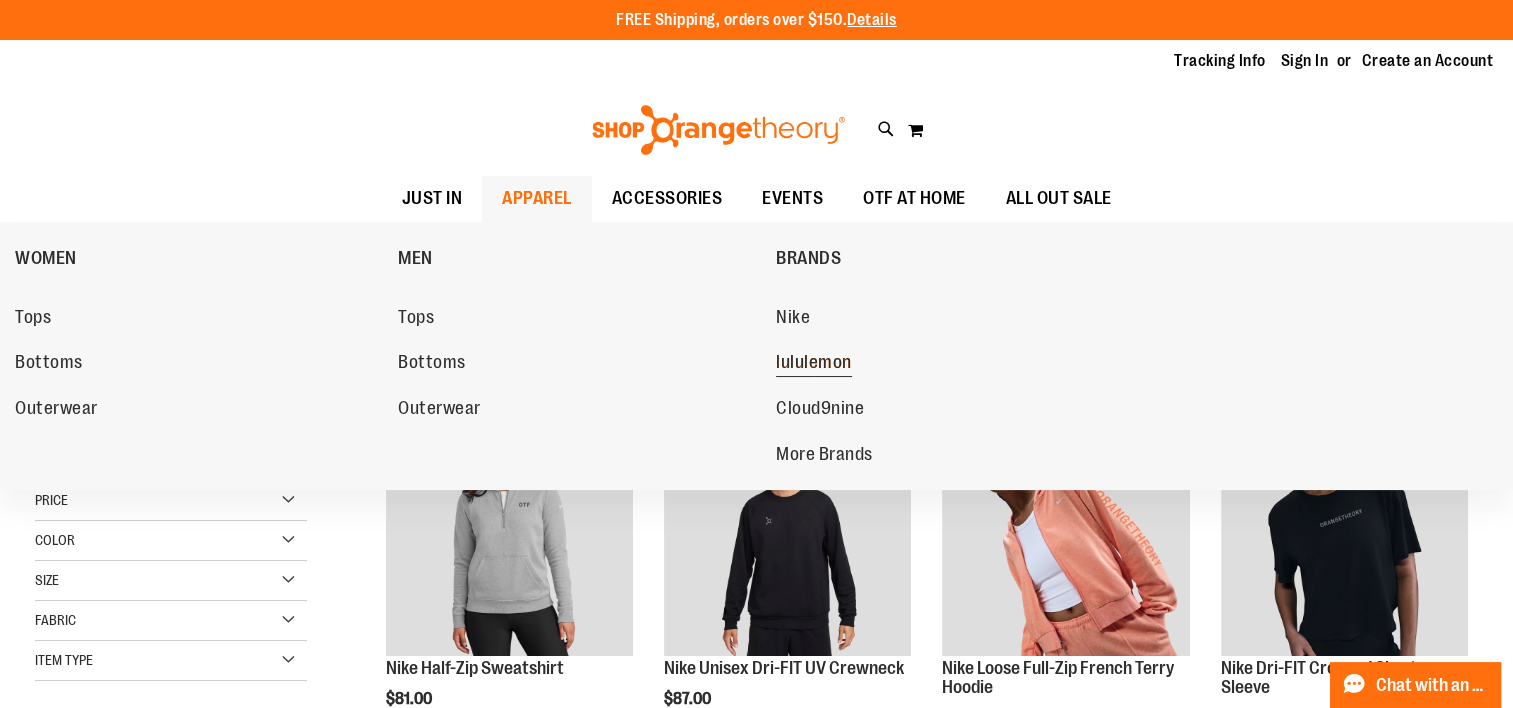 type on "**********" 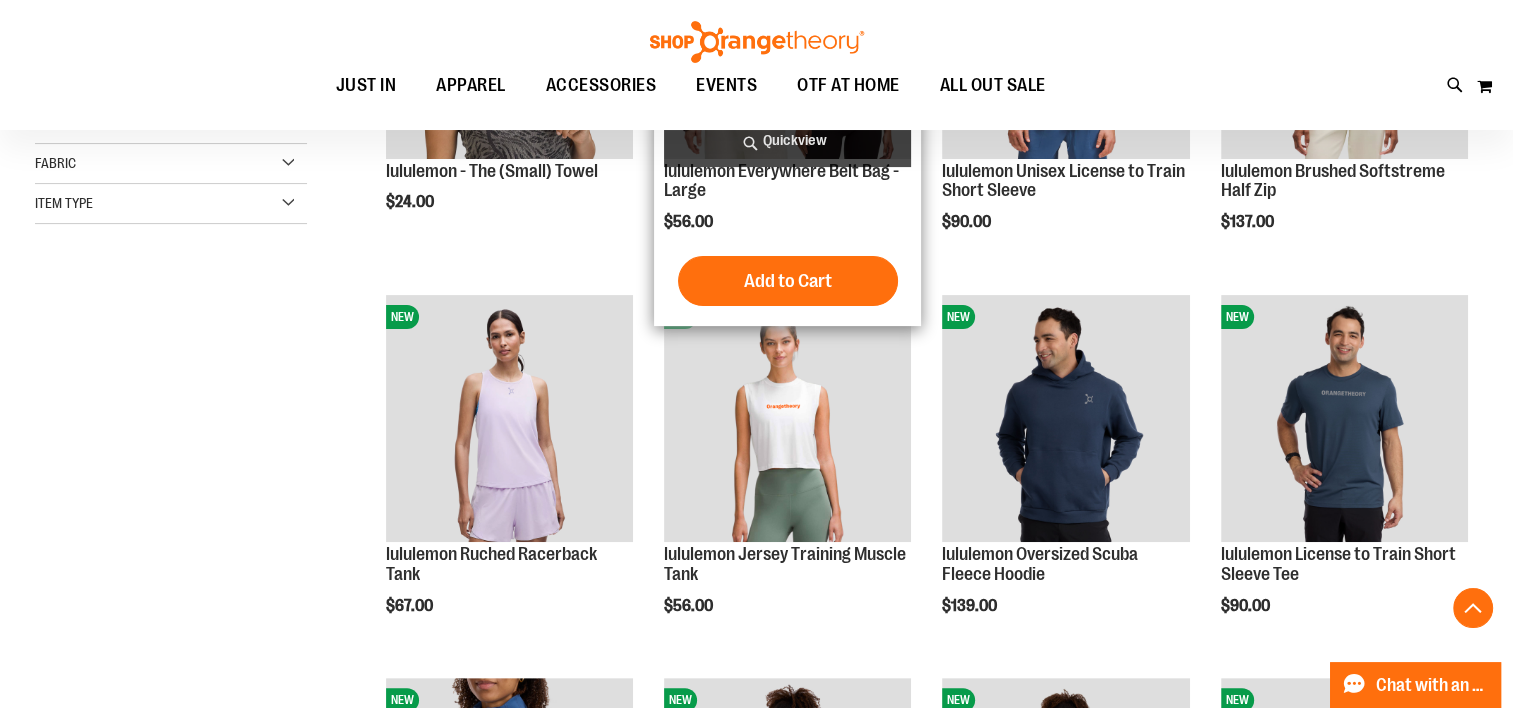 scroll, scrollTop: 499, scrollLeft: 0, axis: vertical 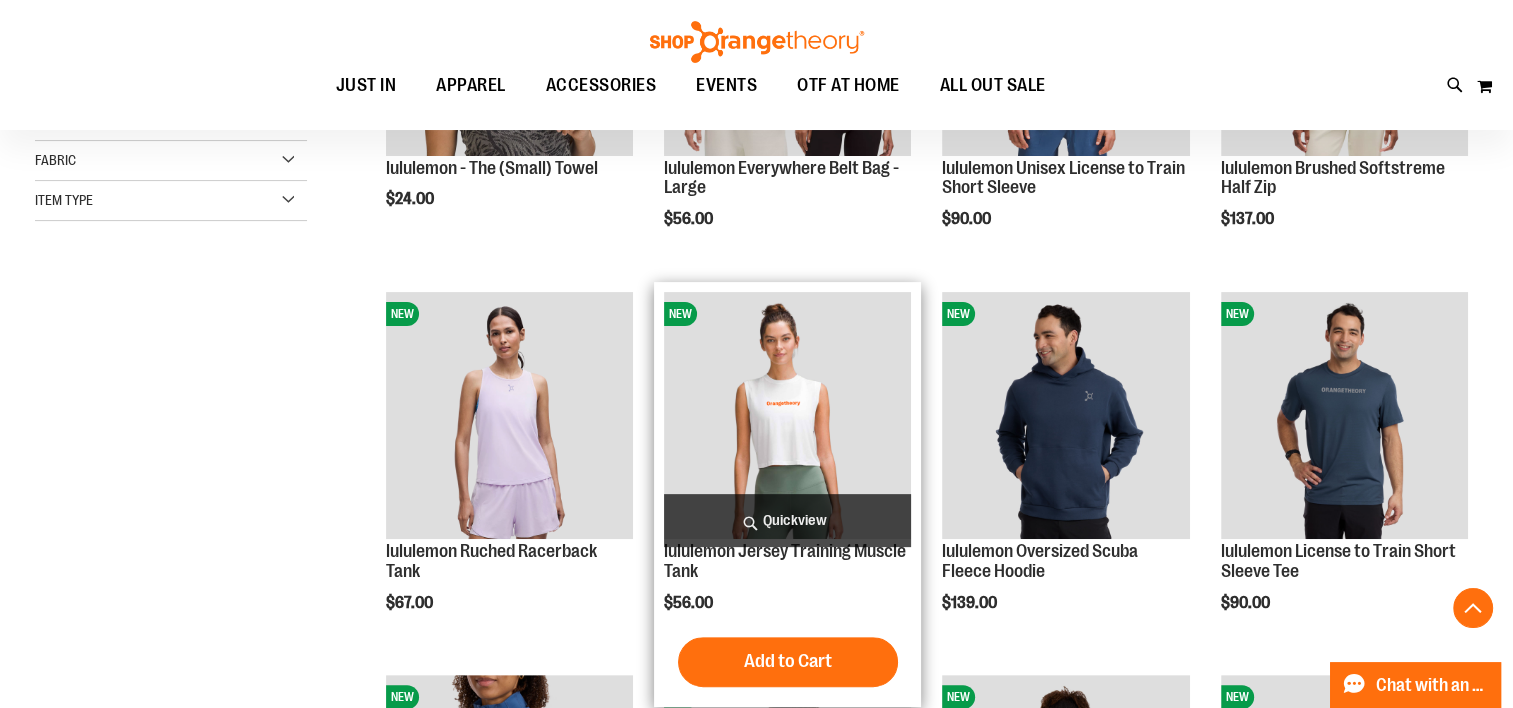 type on "**********" 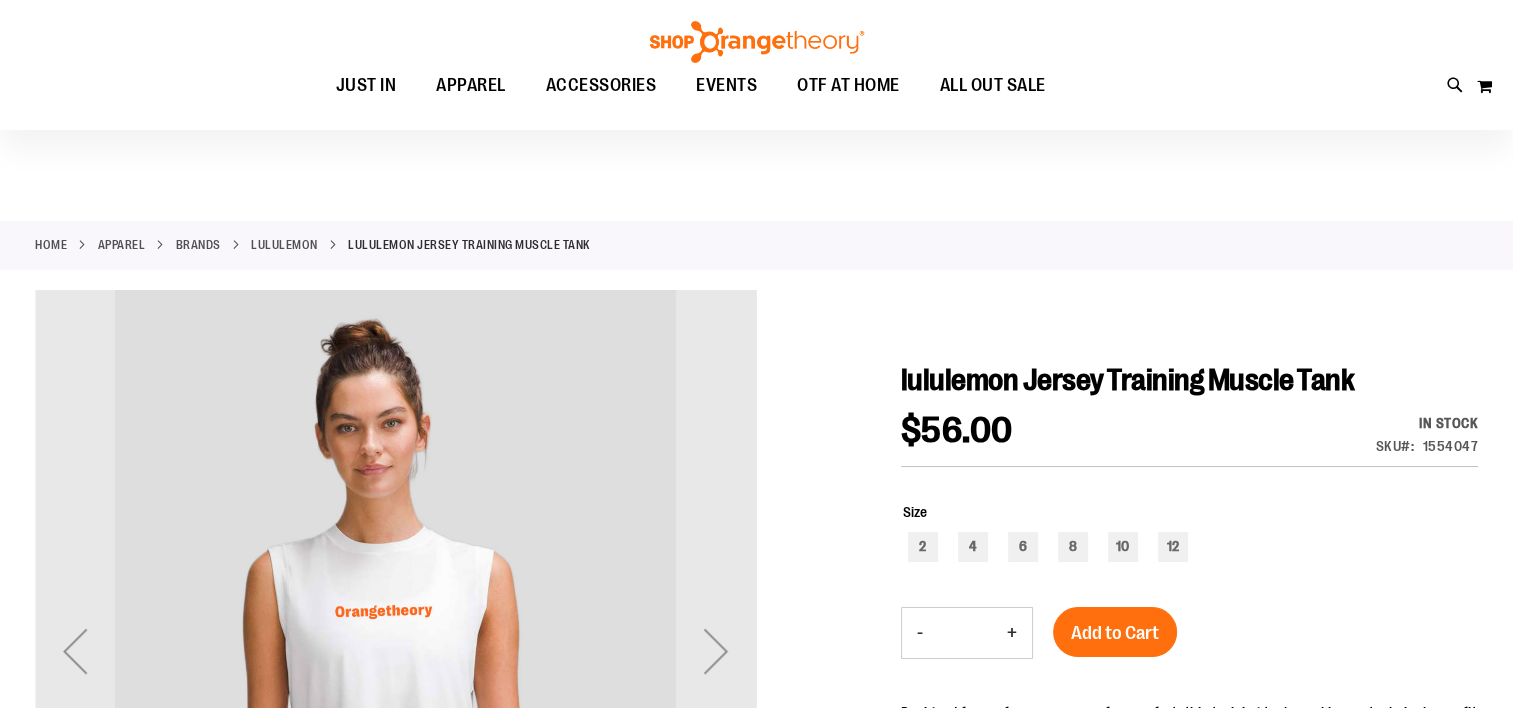 scroll, scrollTop: 299, scrollLeft: 0, axis: vertical 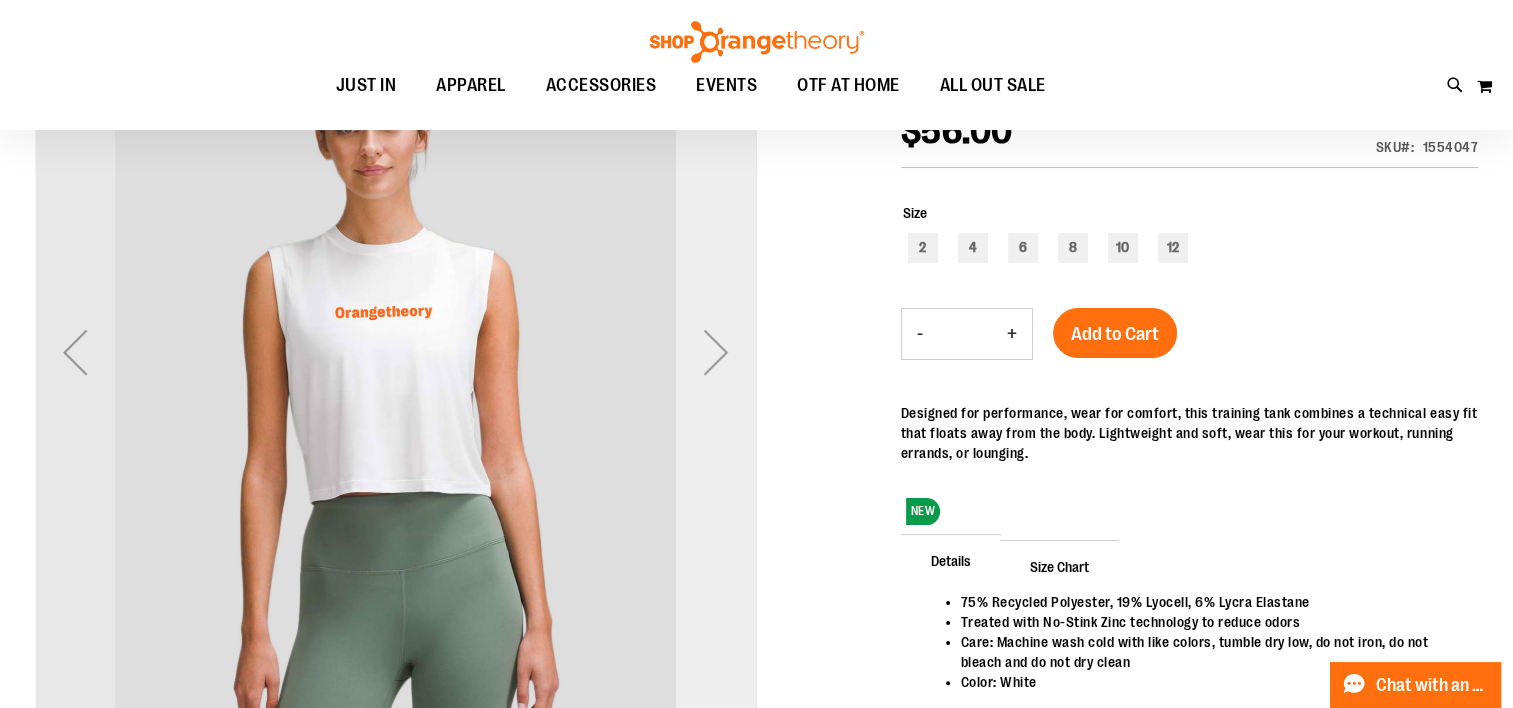 type on "**********" 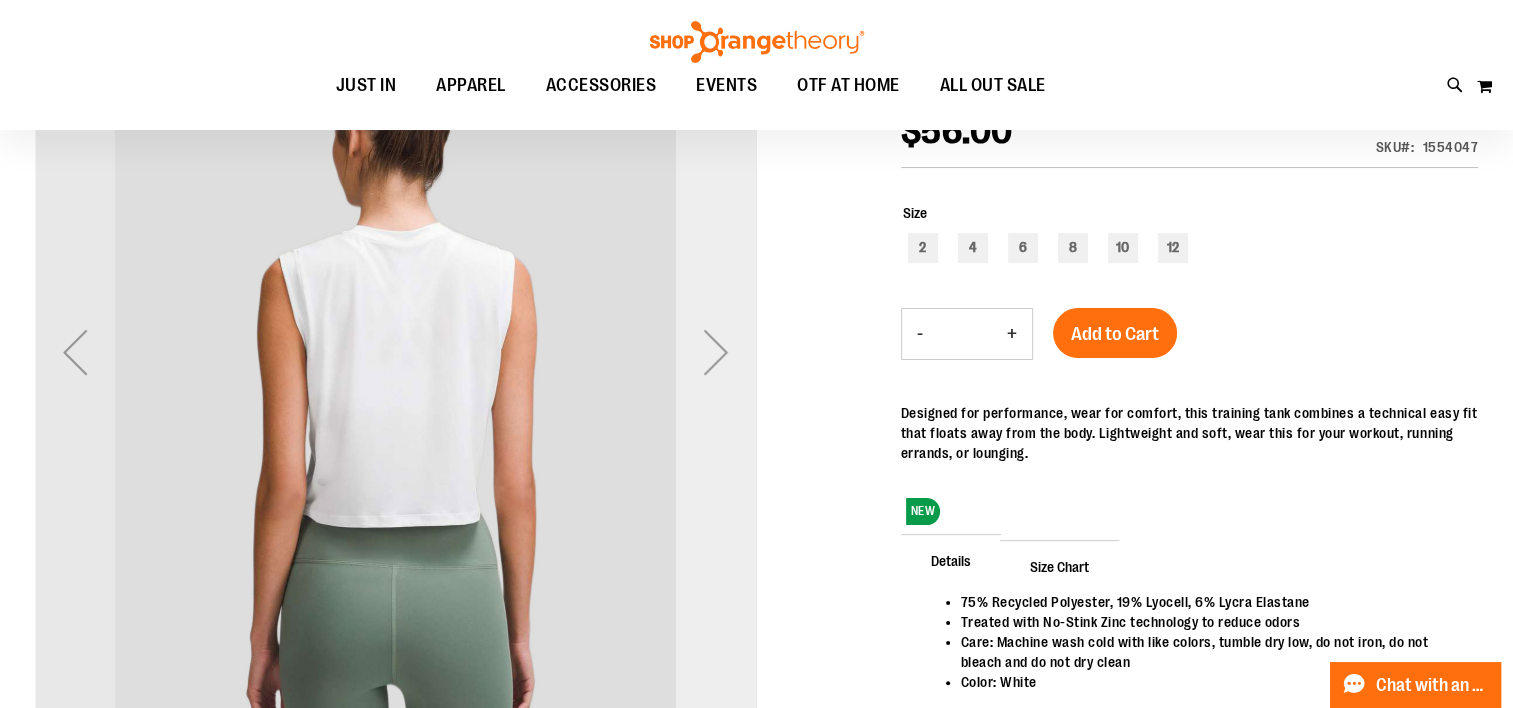click at bounding box center (716, 352) 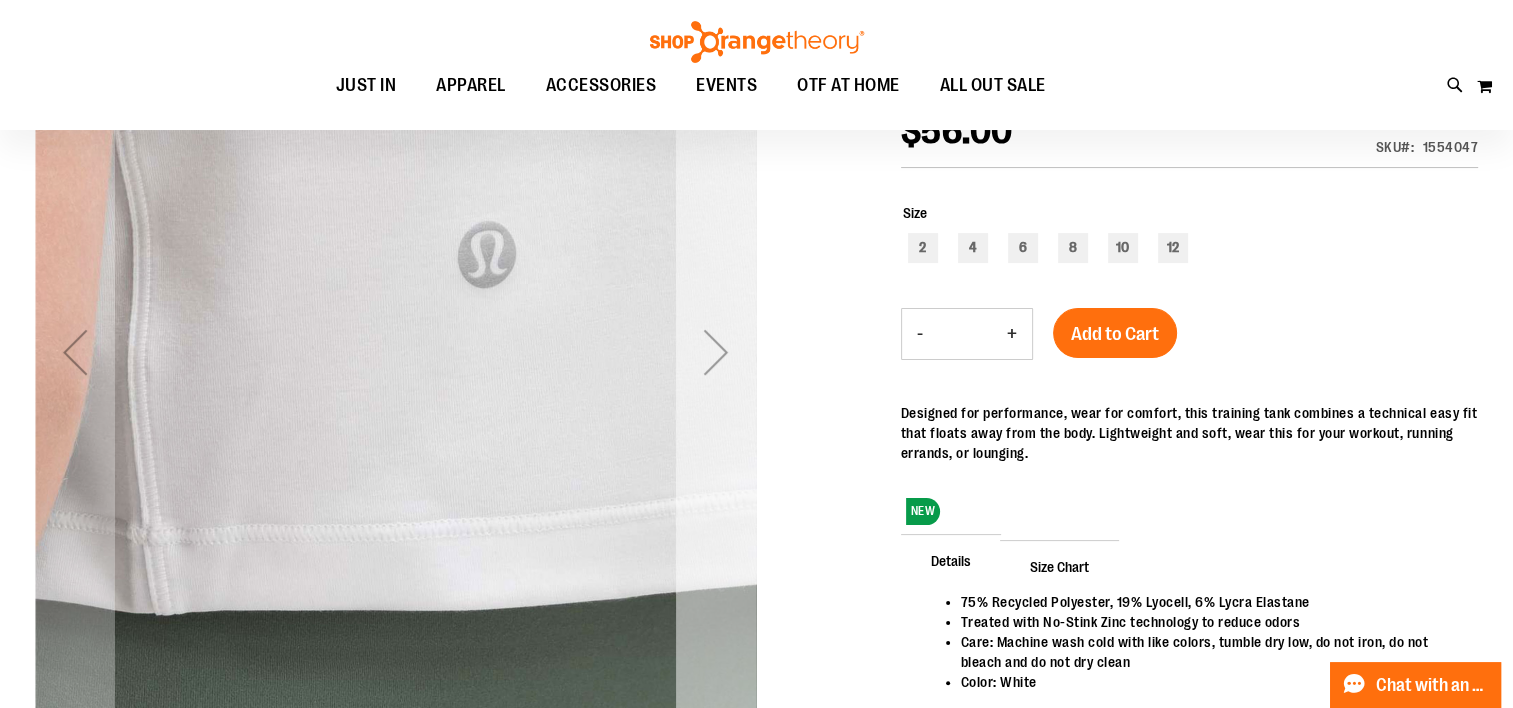 click at bounding box center [716, 352] 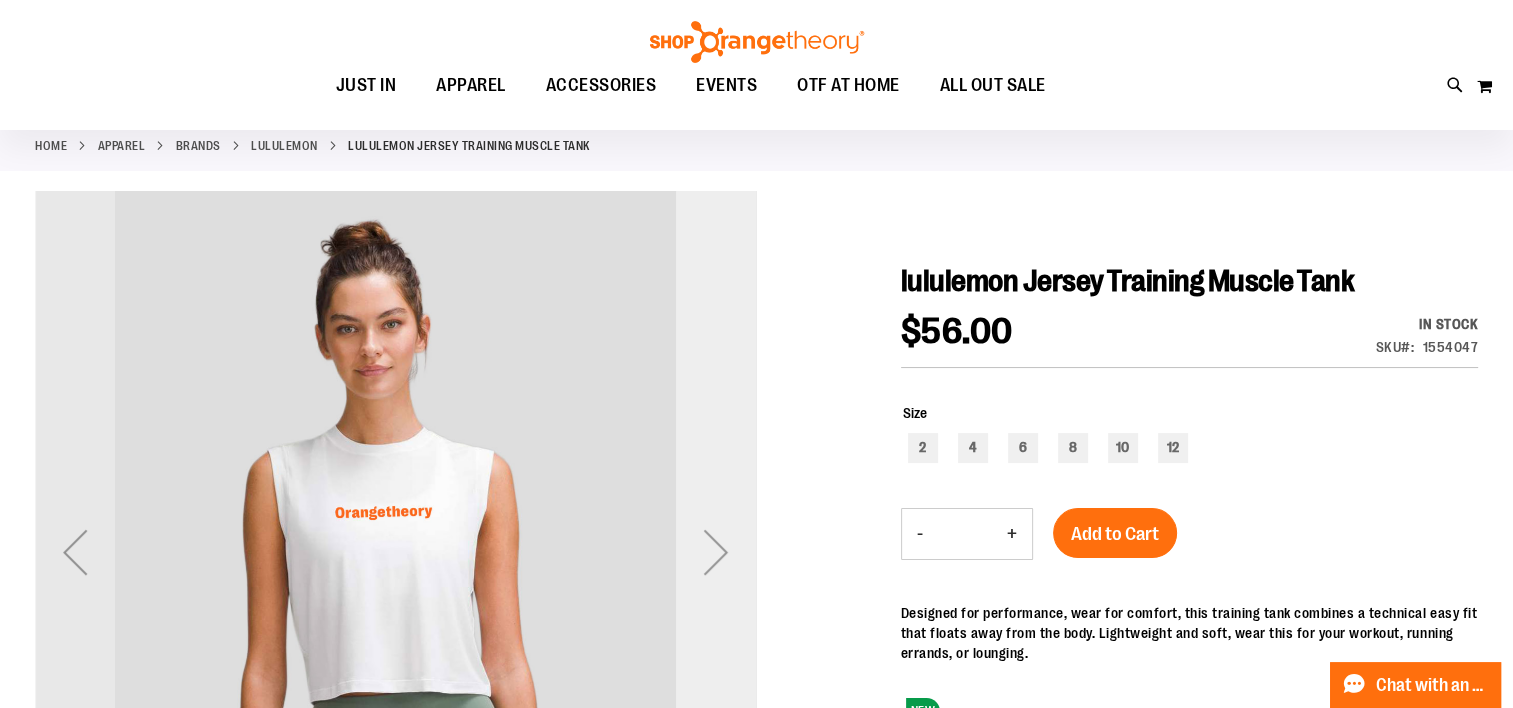 scroll, scrollTop: 199, scrollLeft: 0, axis: vertical 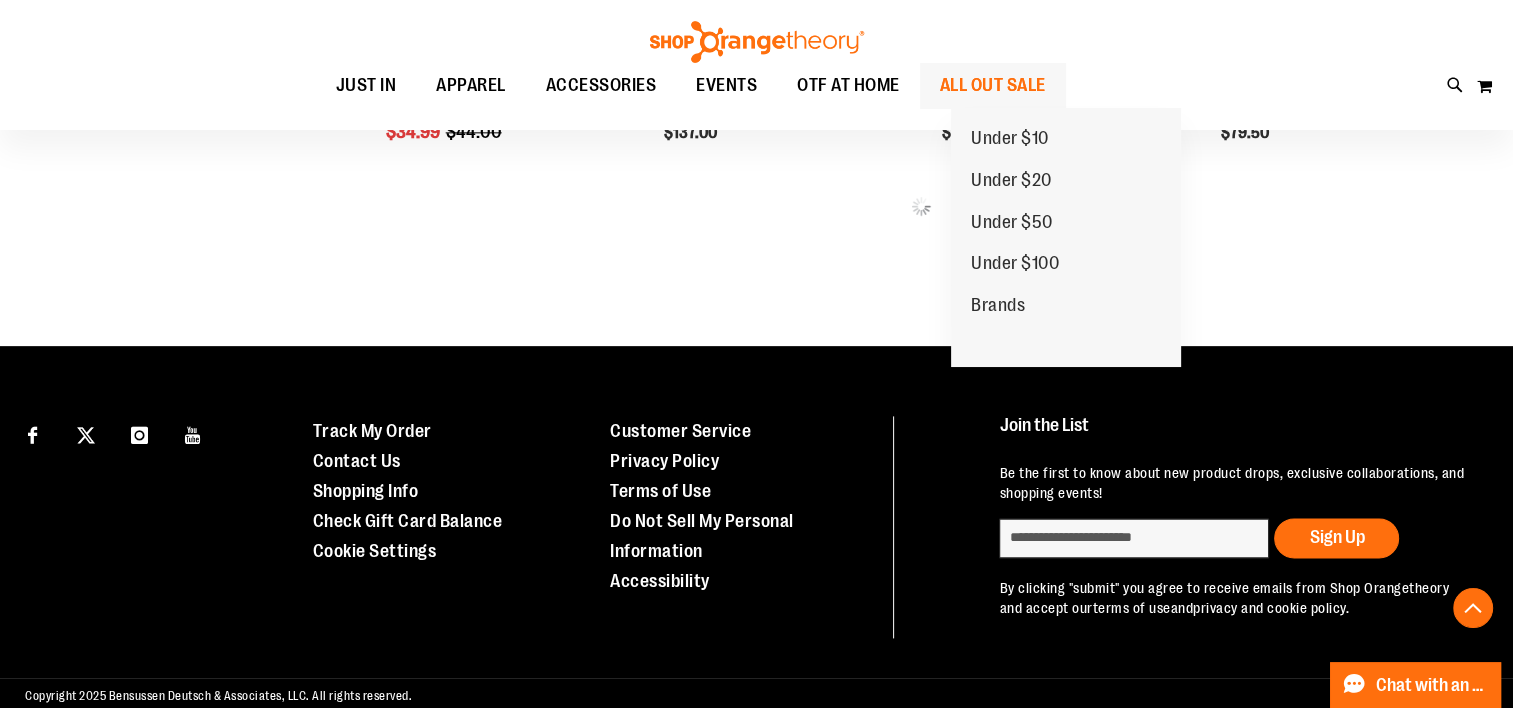 type on "**********" 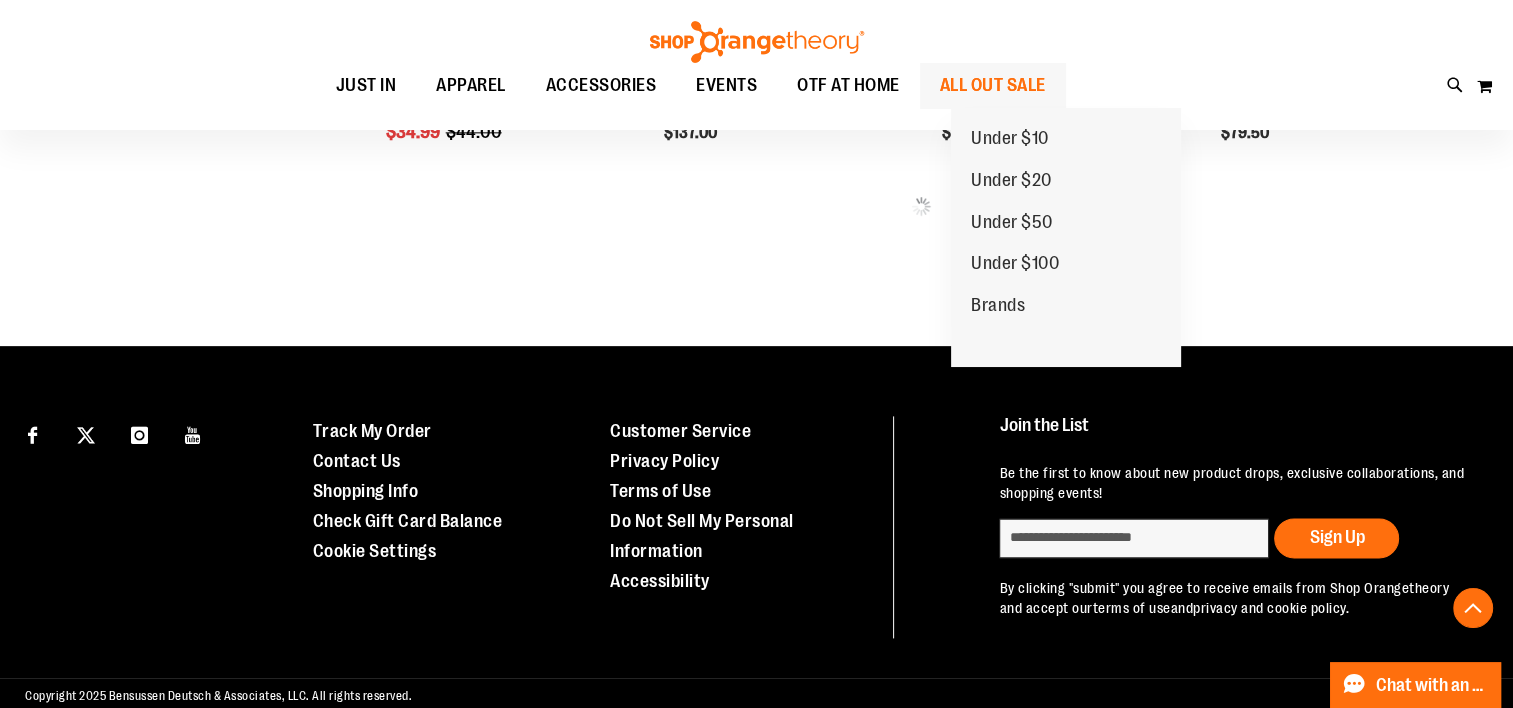 click on "Under $10 Under $20 Under $50 Under $100 Brands" at bounding box center (1066, 237) 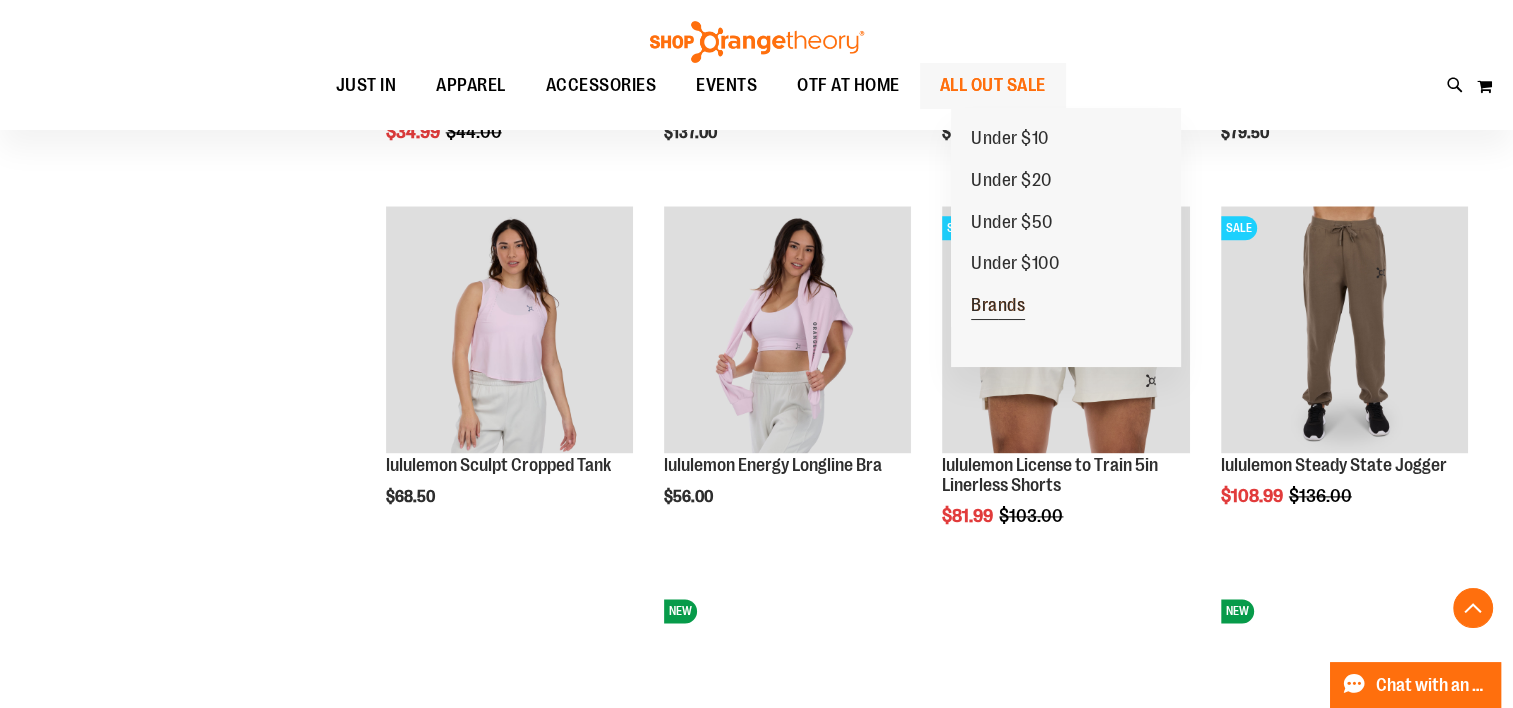 click on "Brands" at bounding box center [998, 307] 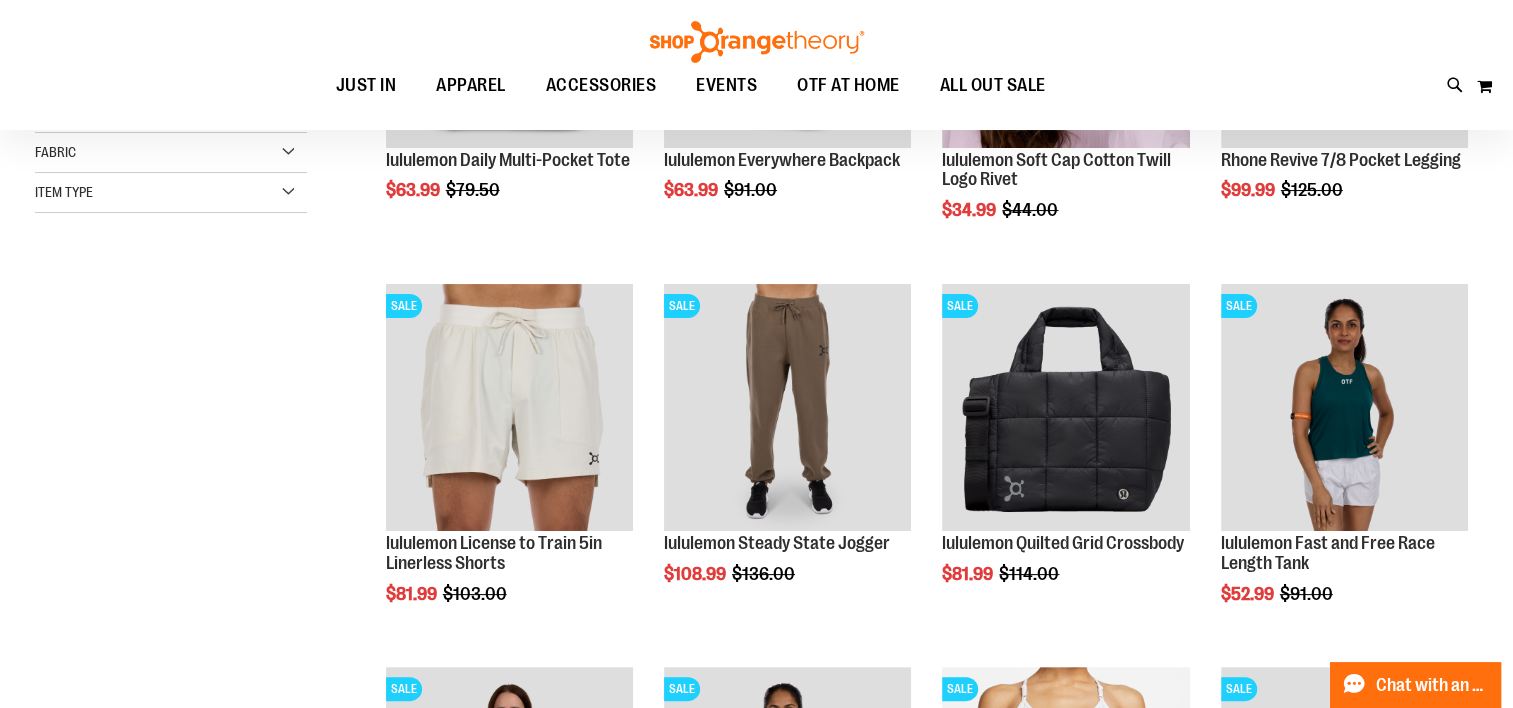 scroll, scrollTop: 299, scrollLeft: 0, axis: vertical 